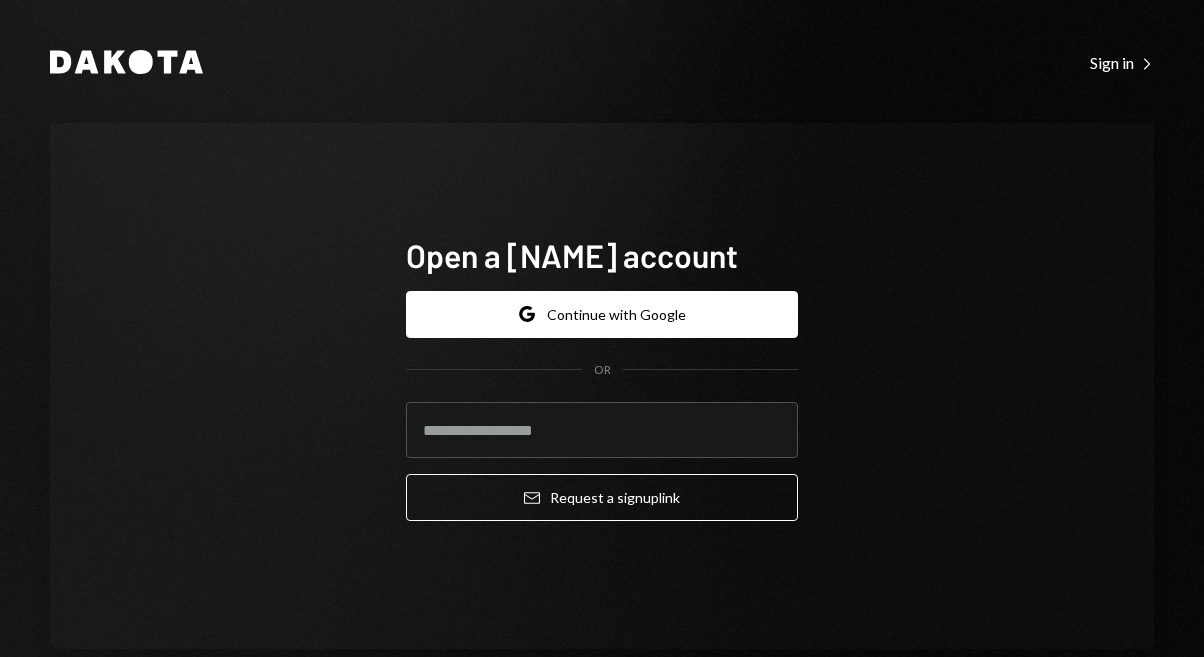 scroll, scrollTop: 0, scrollLeft: 0, axis: both 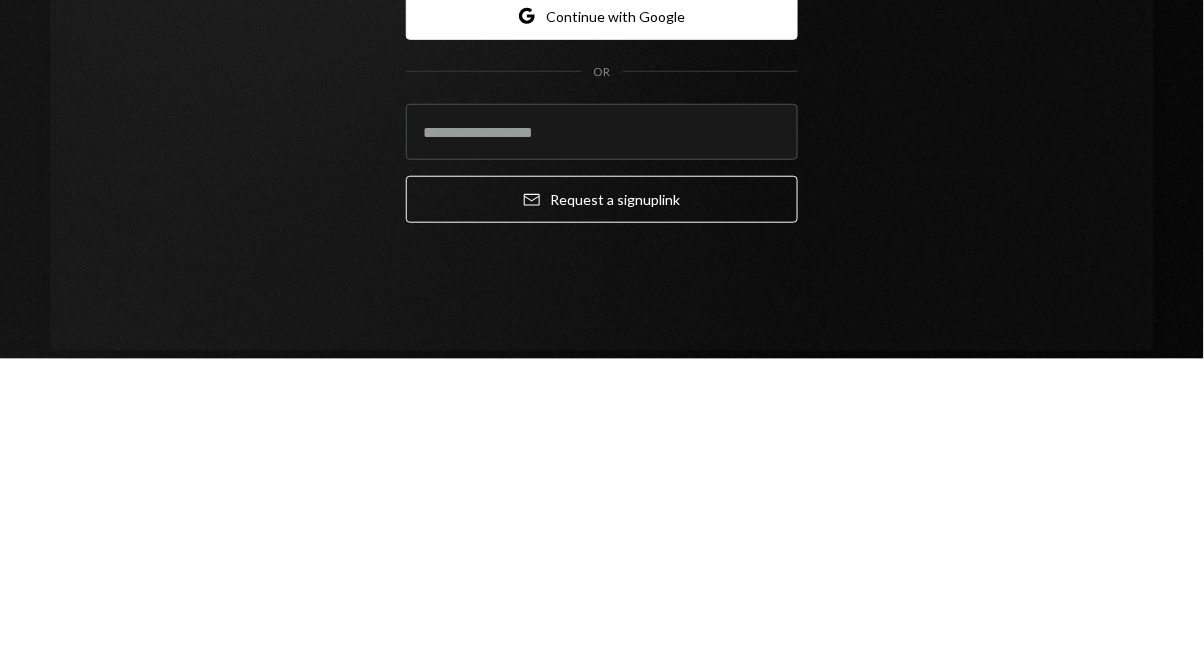 type on "**********" 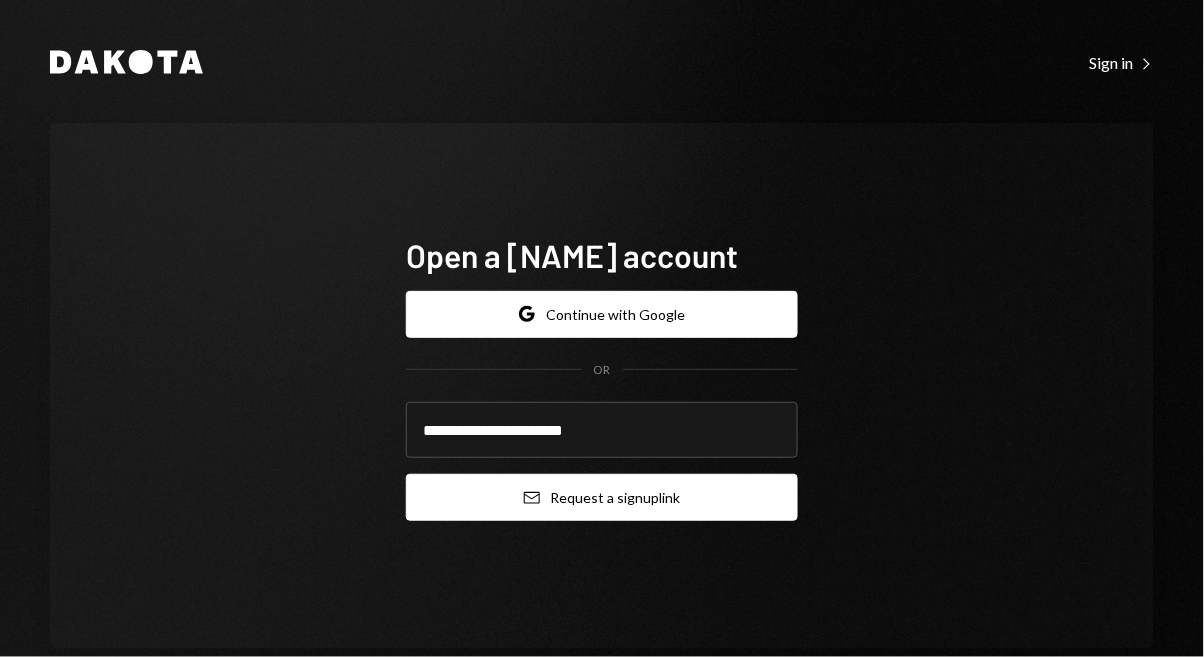 click on "Email Request a sign  up  link" at bounding box center [602, 497] 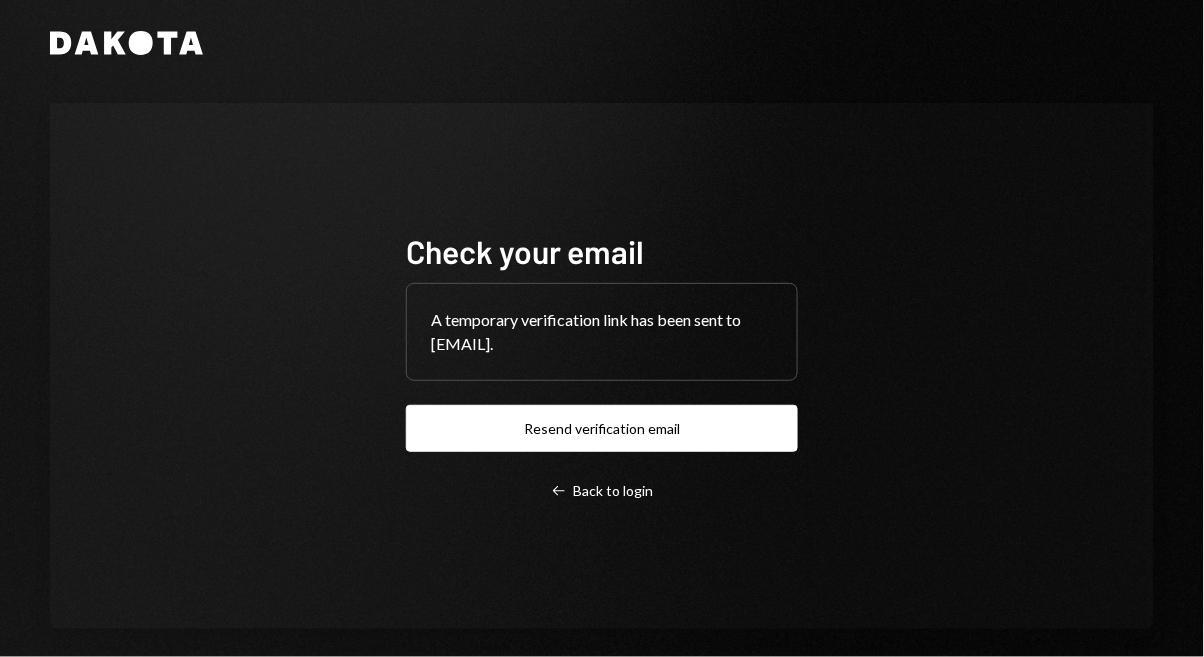 scroll, scrollTop: 24, scrollLeft: 0, axis: vertical 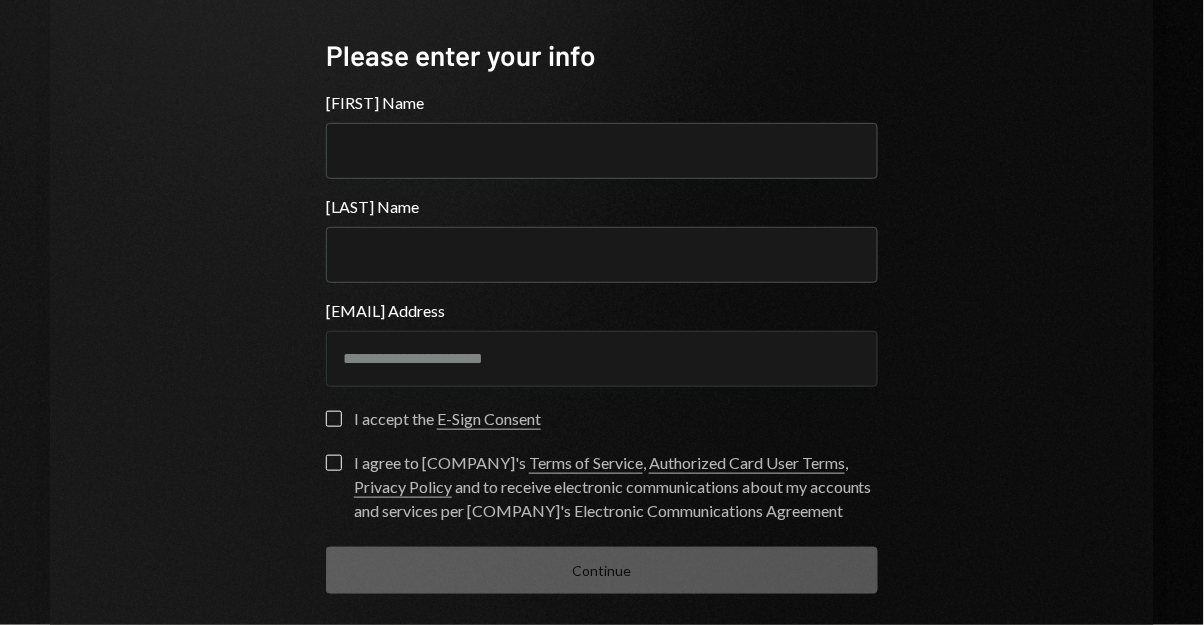 click on "Last Name" at bounding box center [602, 207] 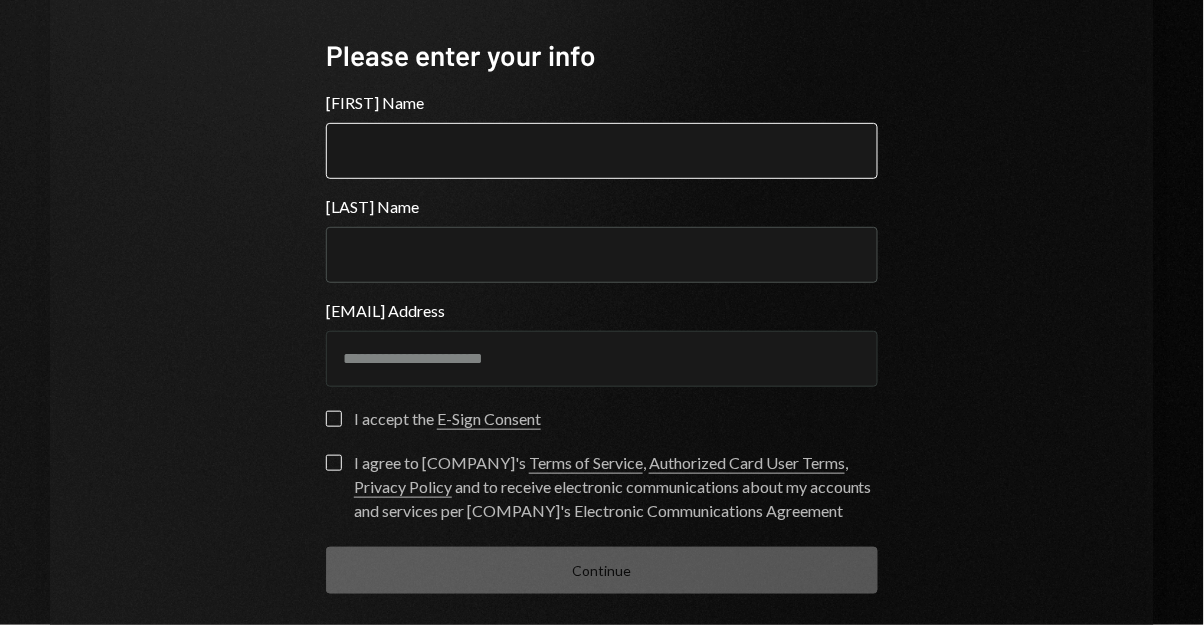 click on "First Name" at bounding box center (602, 151) 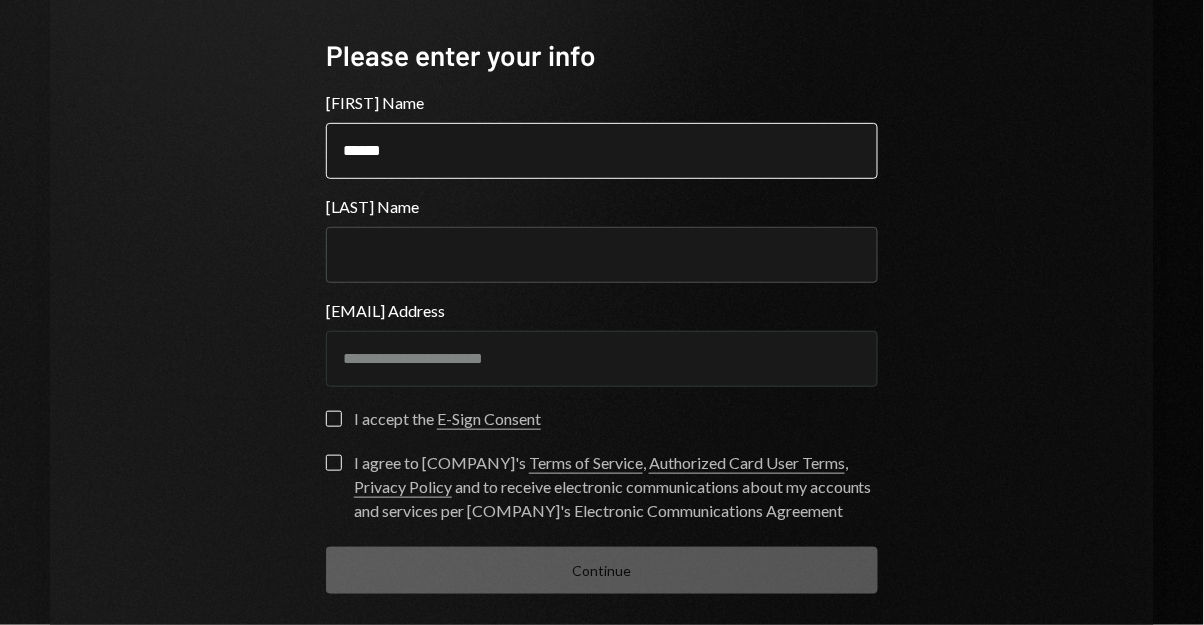 type on "******" 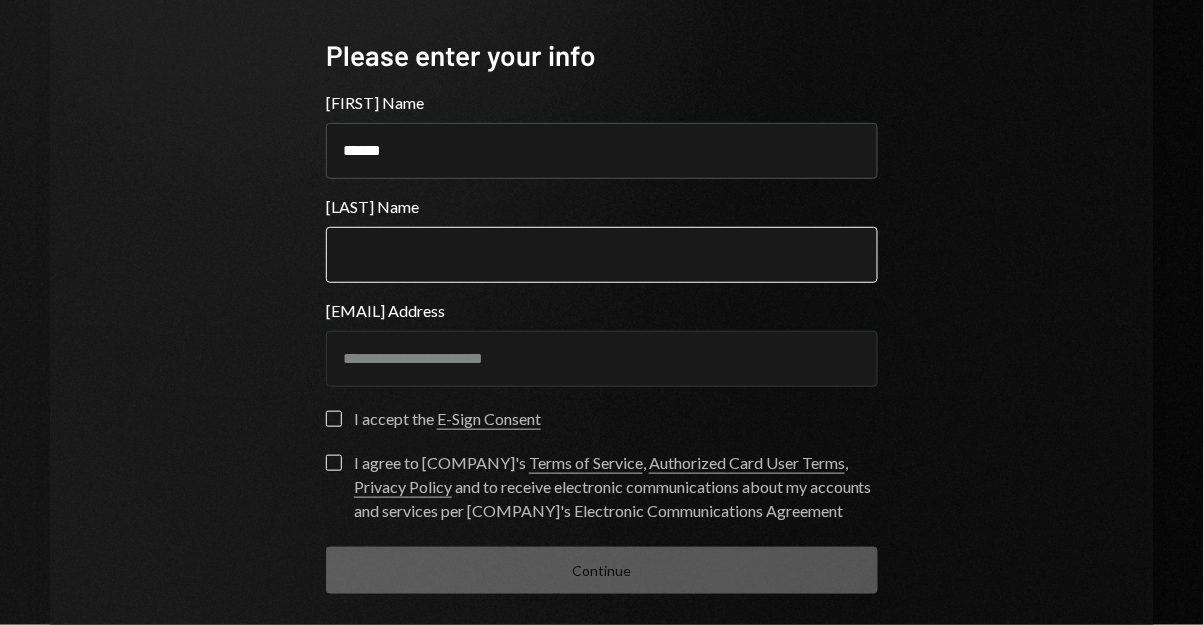 click on "Last Name" at bounding box center [602, 255] 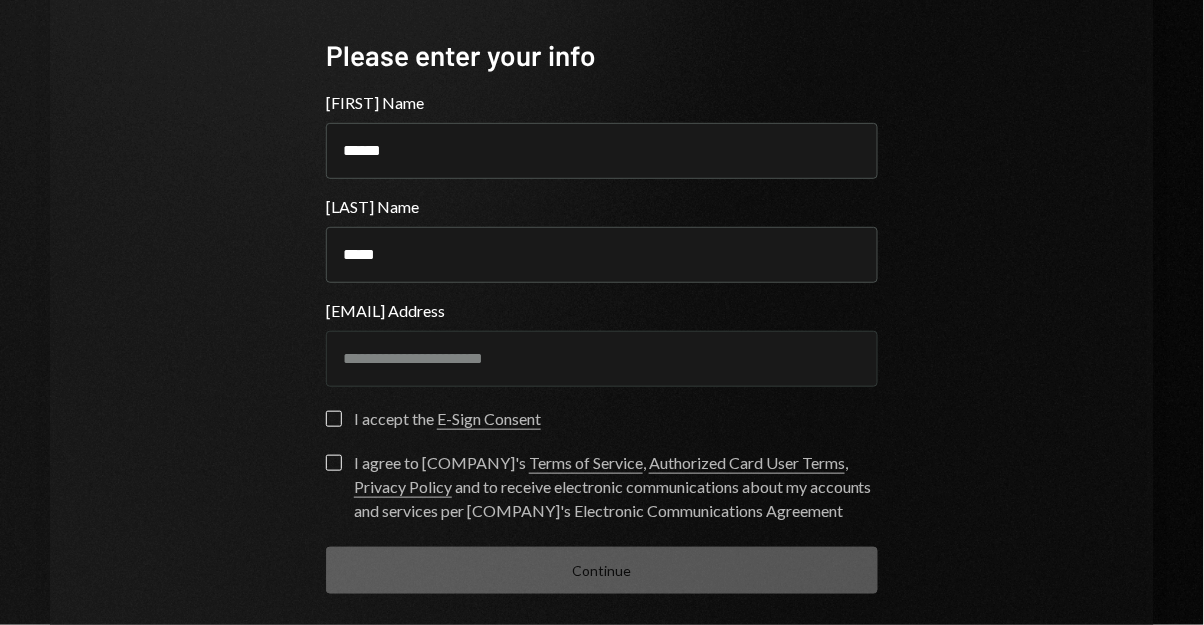 type on "*****" 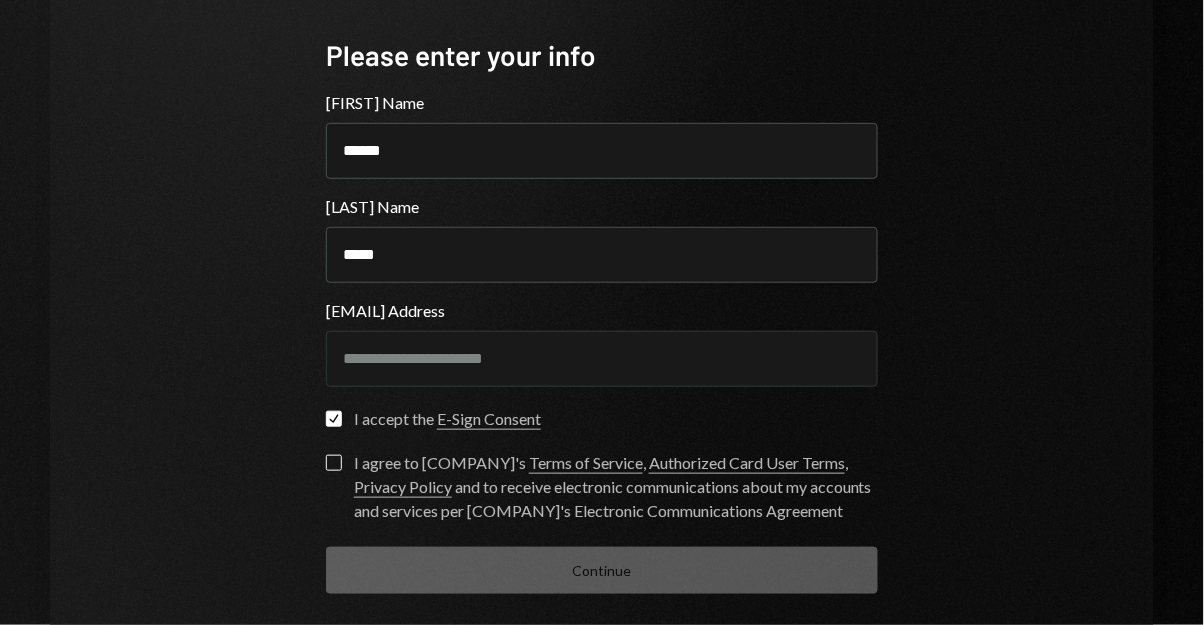 click on "I agree to Dakota’s   Terms of Service ,   Authorized Card User Terms ,   Privacy Policy   and to receive electronic communications about my accounts and services per Dakota’s Electronic Communications Agreement" at bounding box center [334, 463] 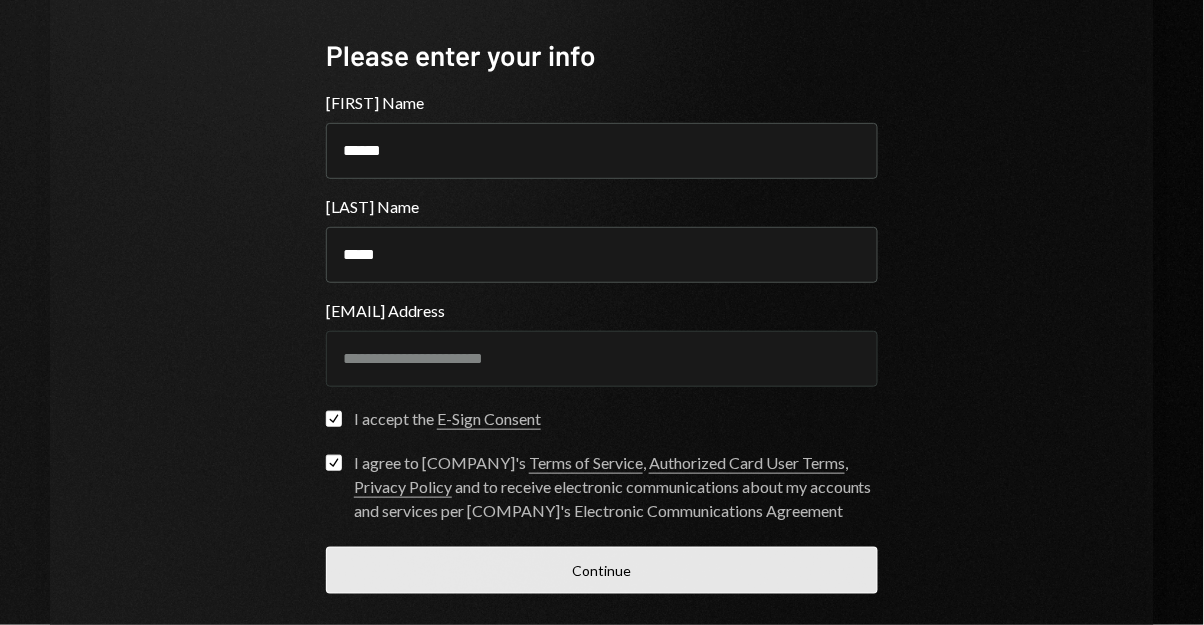 click on "Continue" at bounding box center [602, 570] 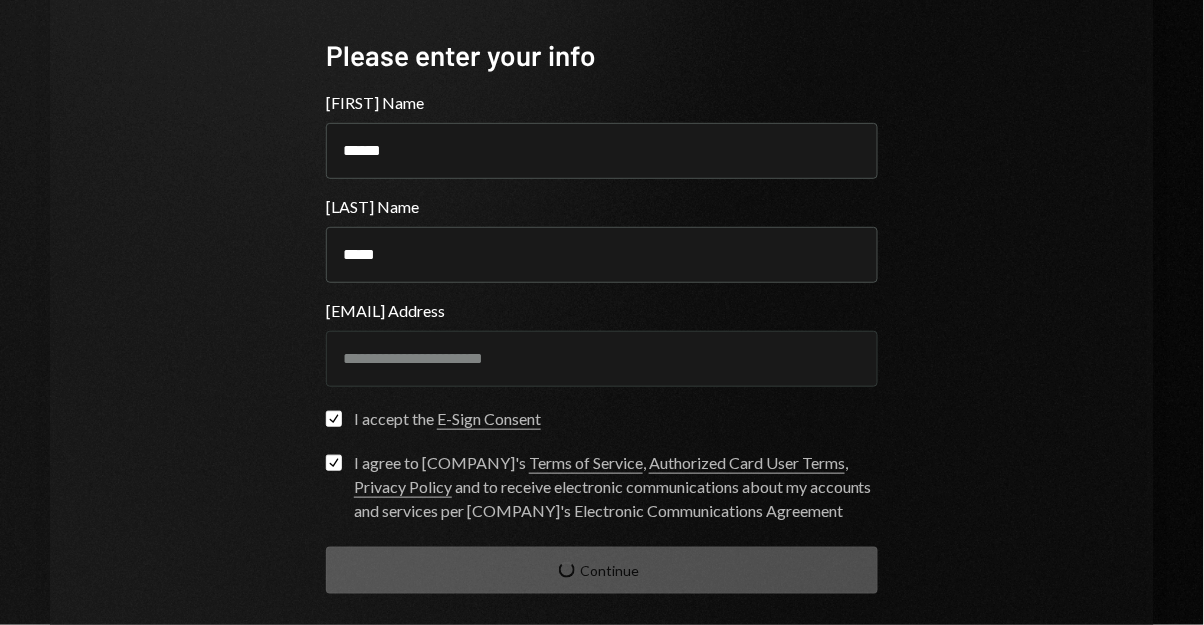 scroll, scrollTop: 24, scrollLeft: 0, axis: vertical 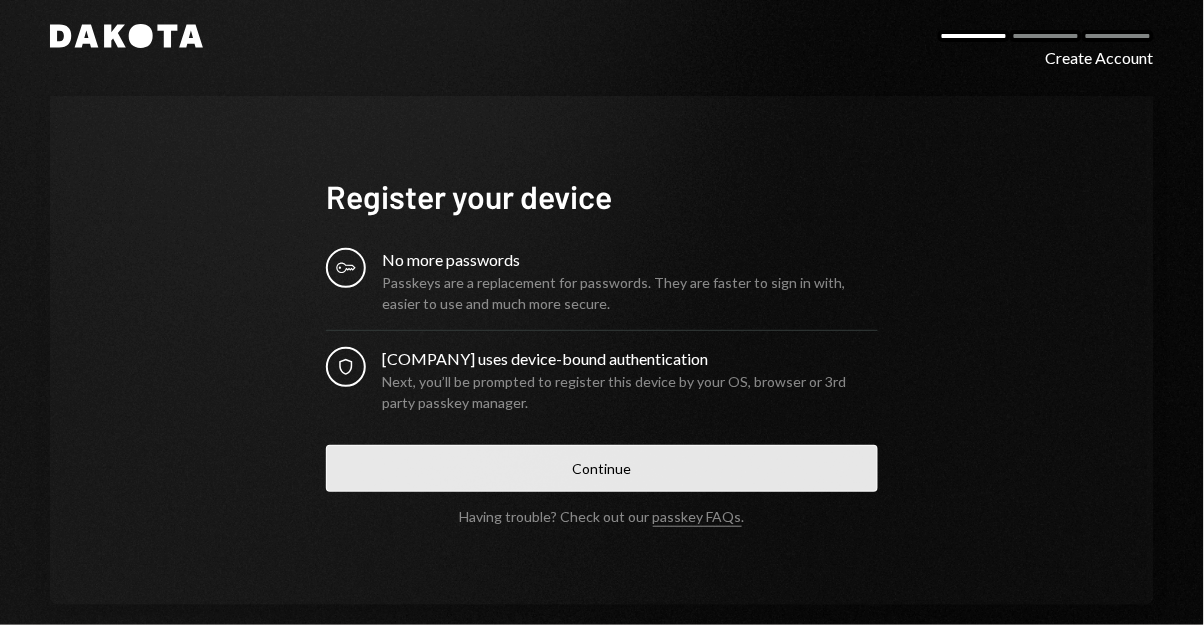 click on "Continue" at bounding box center [602, 468] 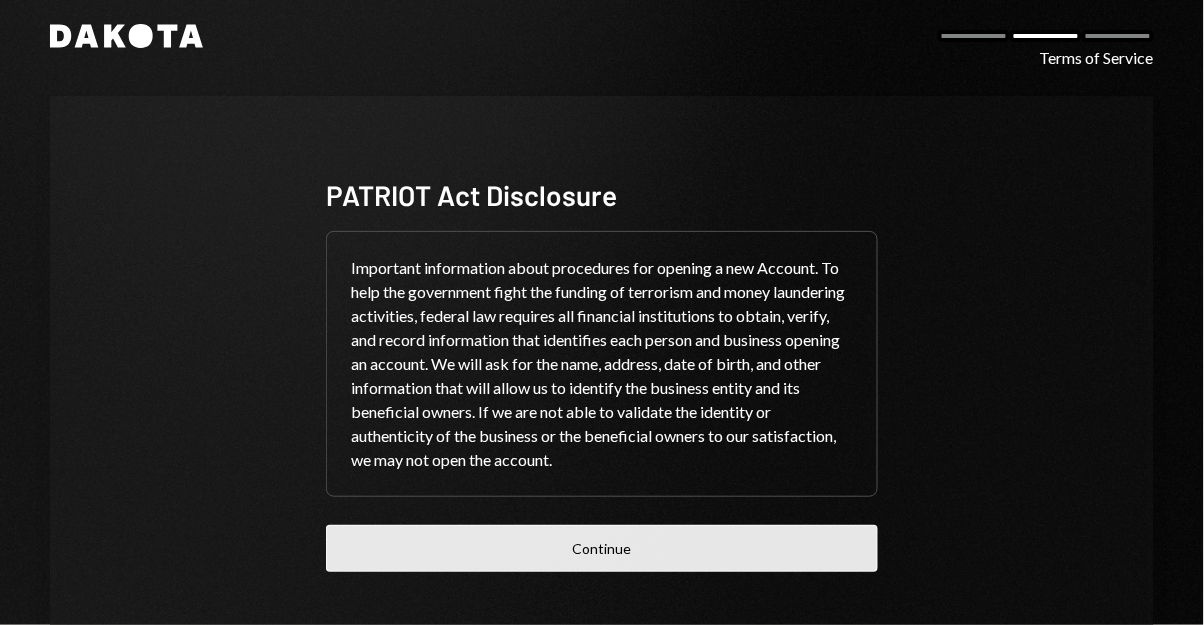 click on "Continue" at bounding box center [602, 548] 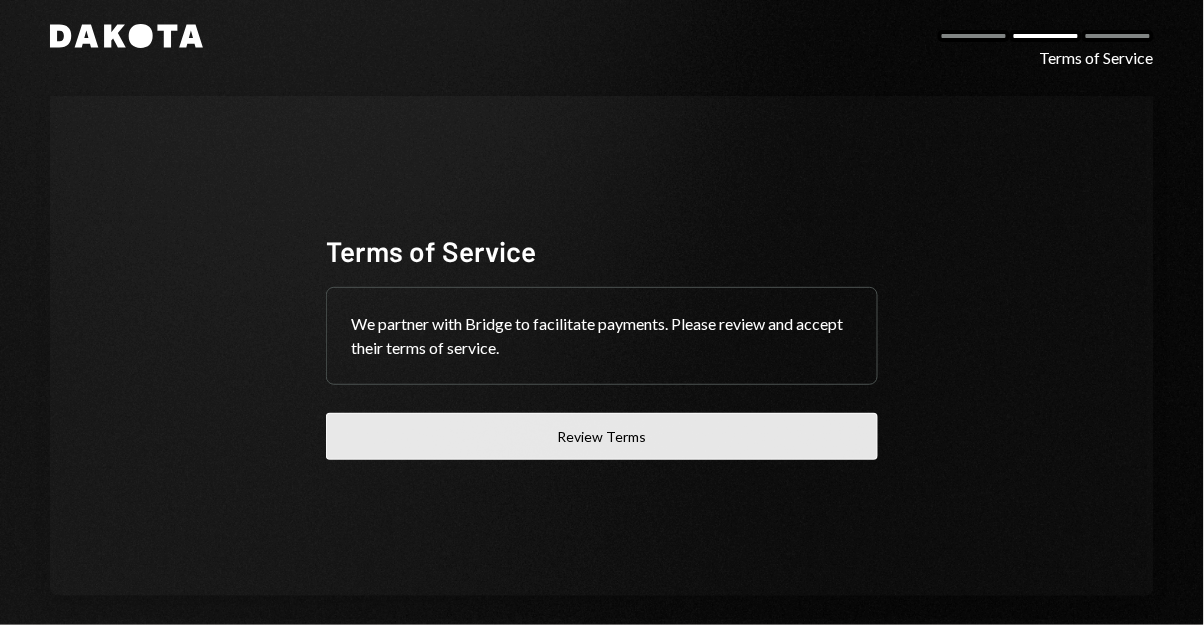click on "Review Terms" at bounding box center [602, 436] 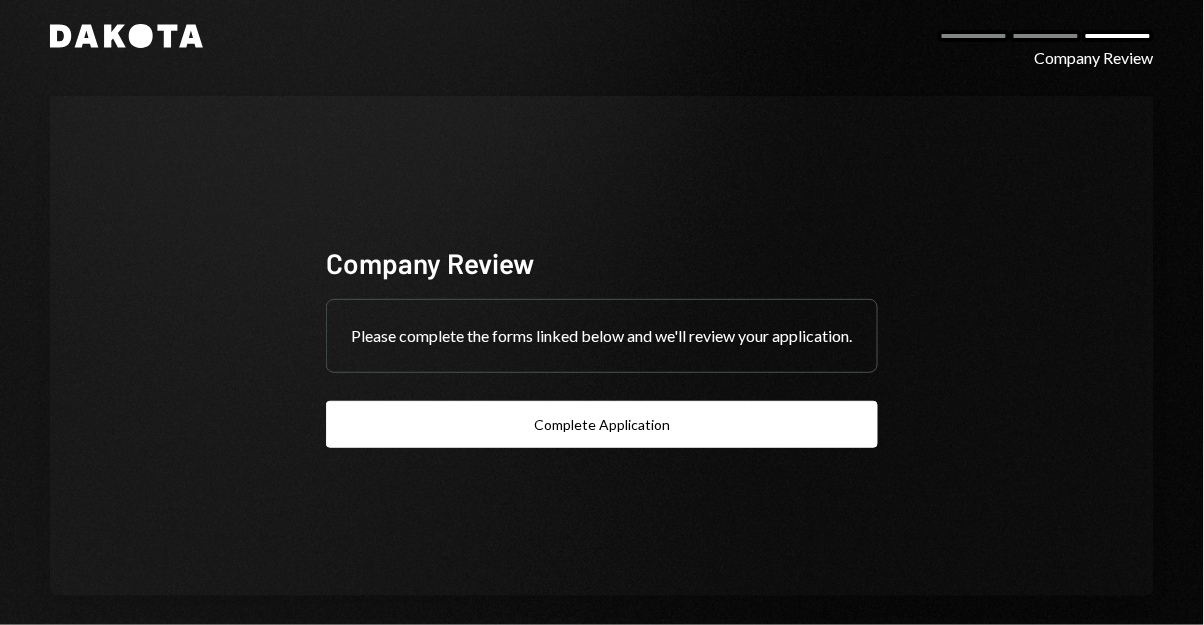 scroll, scrollTop: 4, scrollLeft: 0, axis: vertical 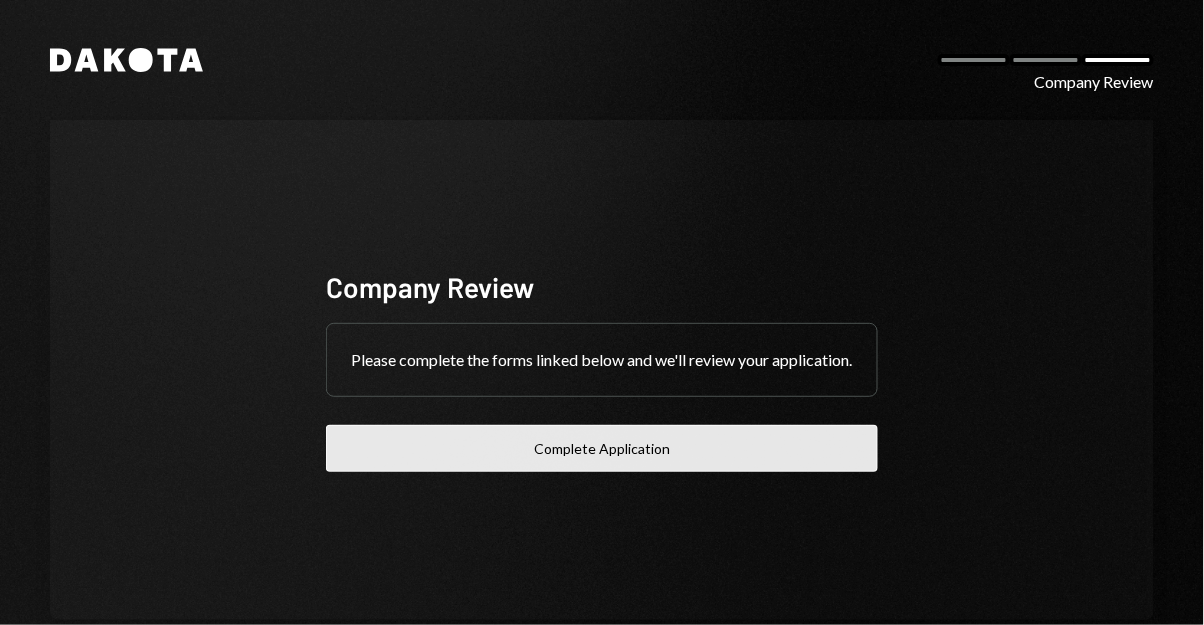 click on "Complete Application" at bounding box center [602, 448] 